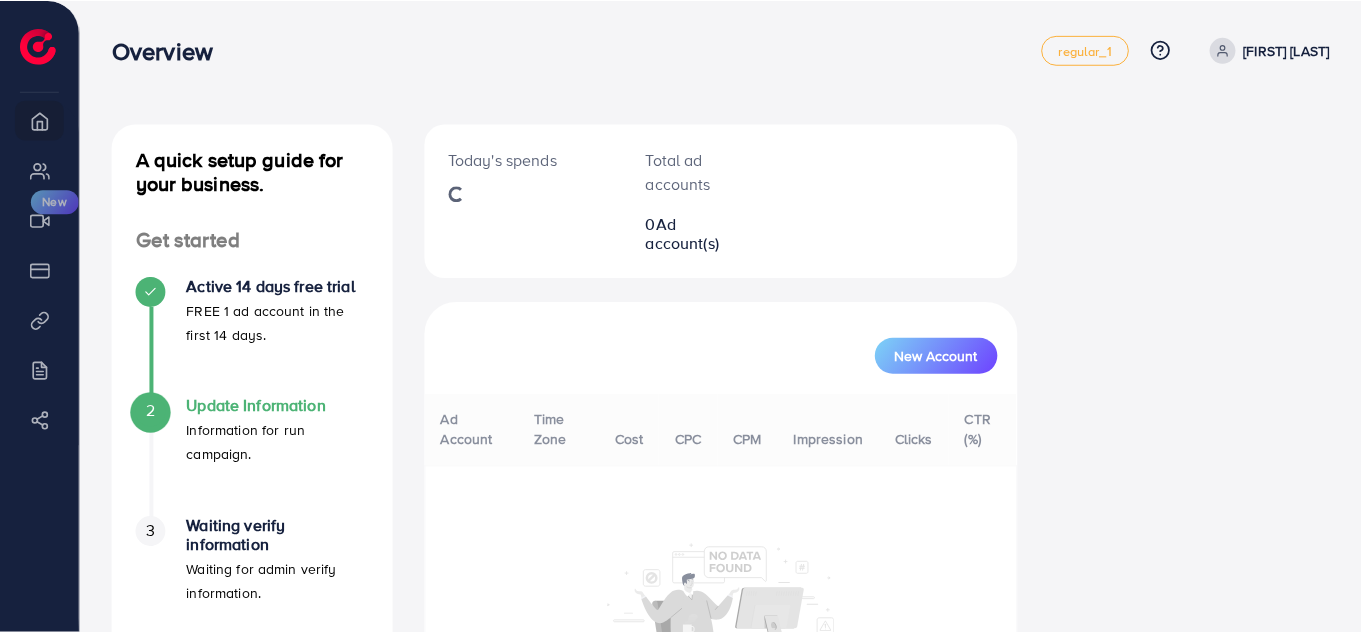 scroll, scrollTop: 0, scrollLeft: 0, axis: both 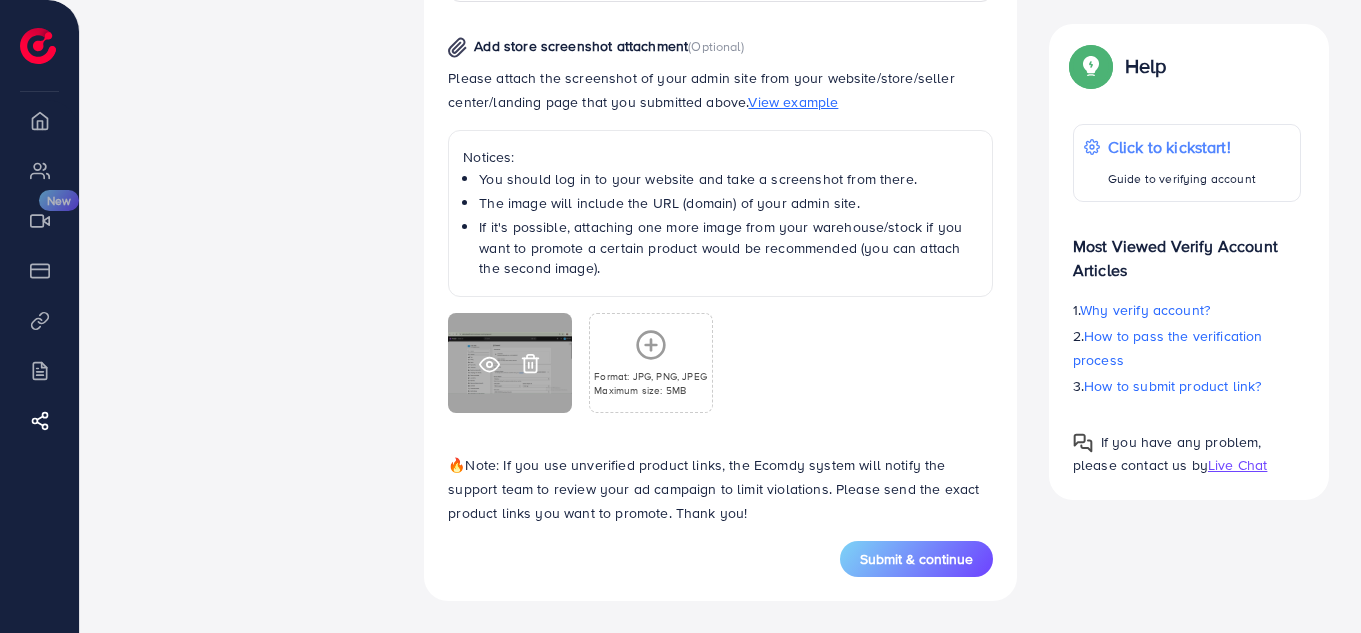 click 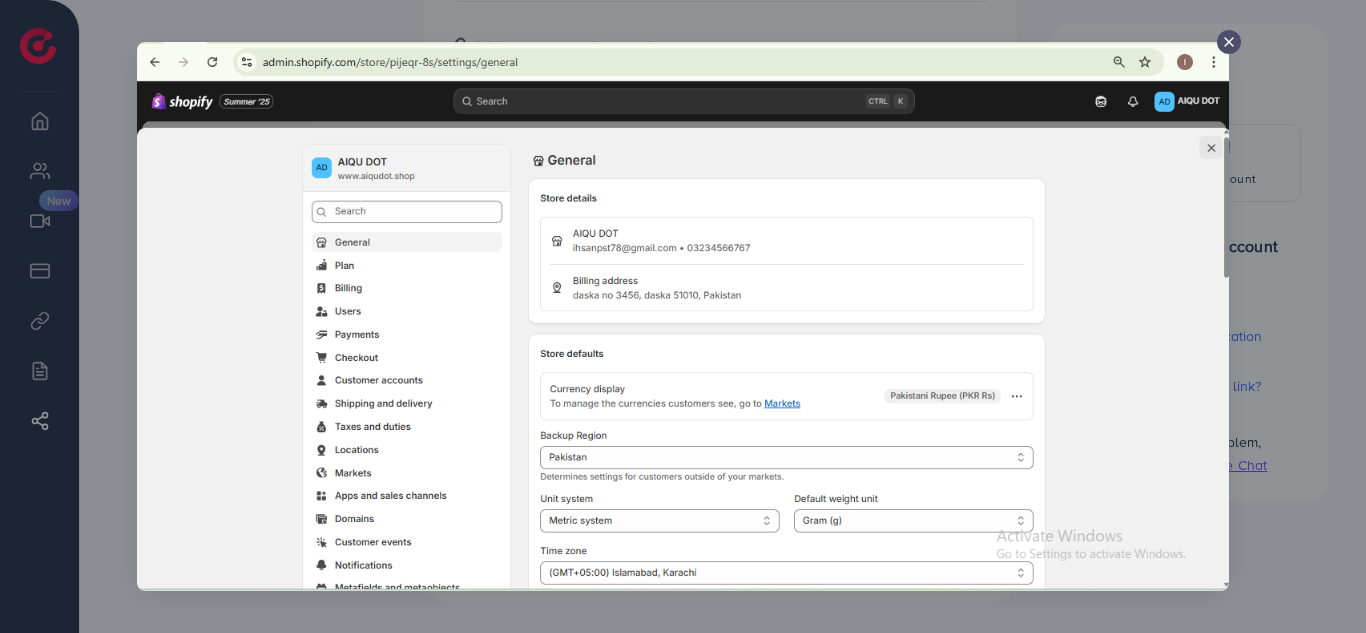 click at bounding box center [683, 316] 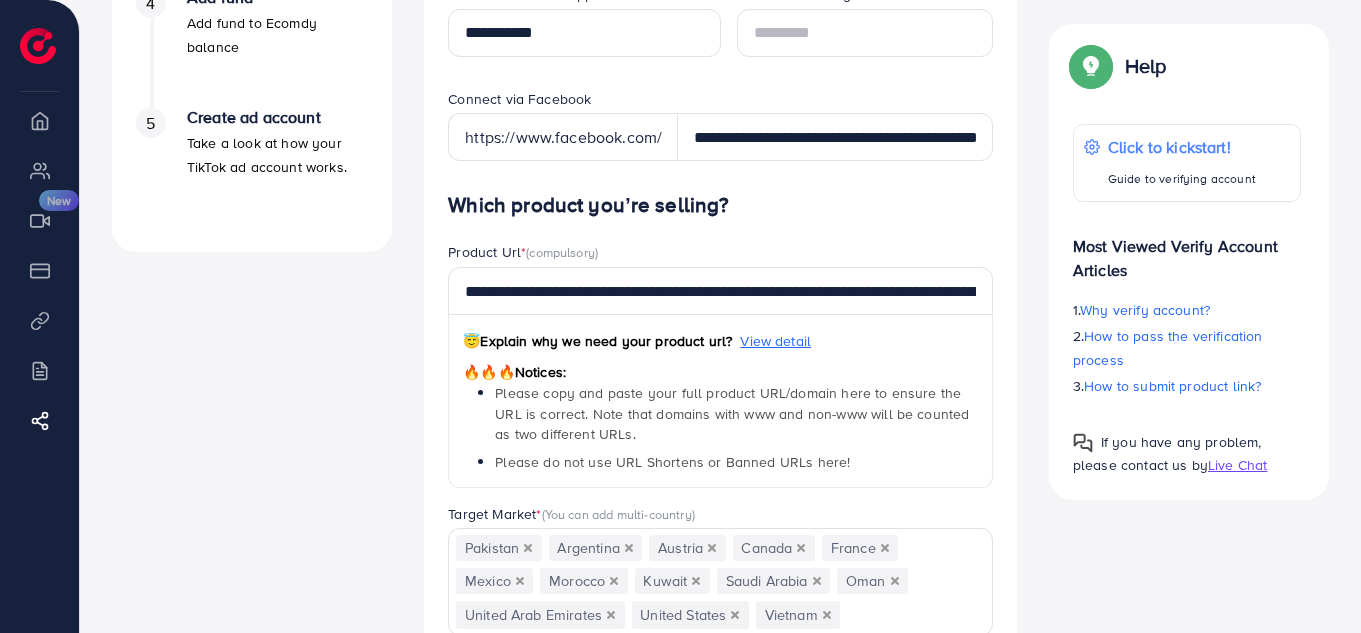 scroll, scrollTop: 700, scrollLeft: 0, axis: vertical 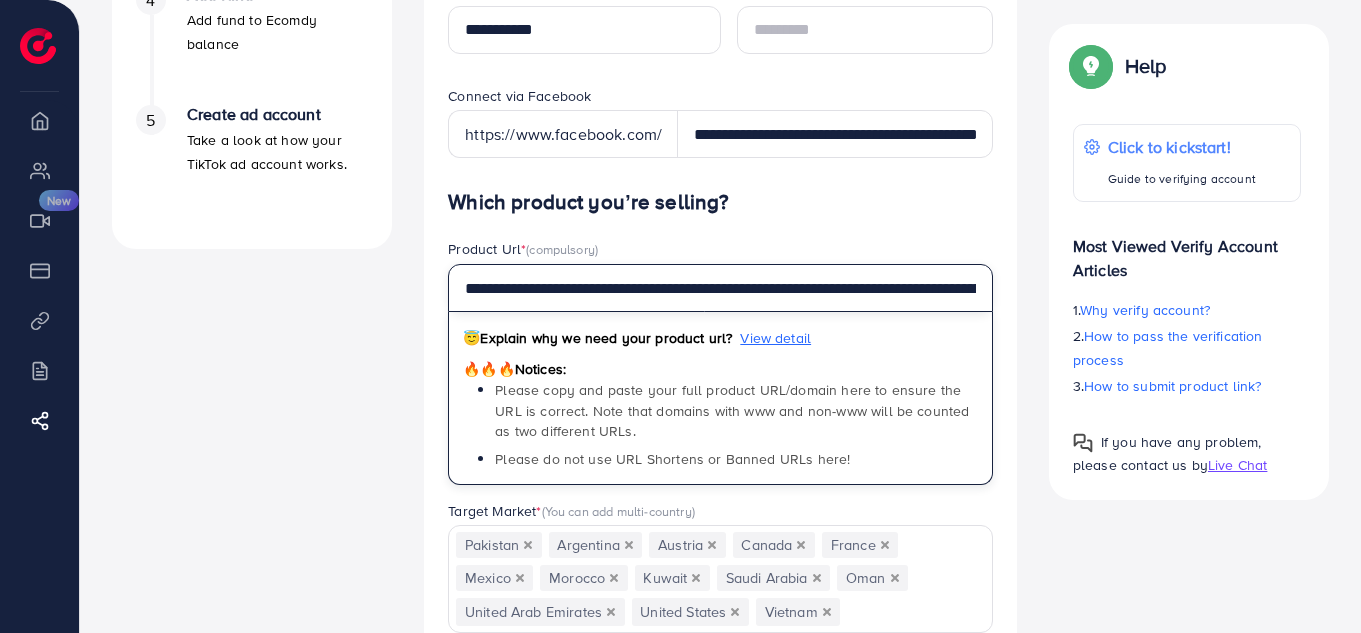 click on "**********" at bounding box center [720, 288] 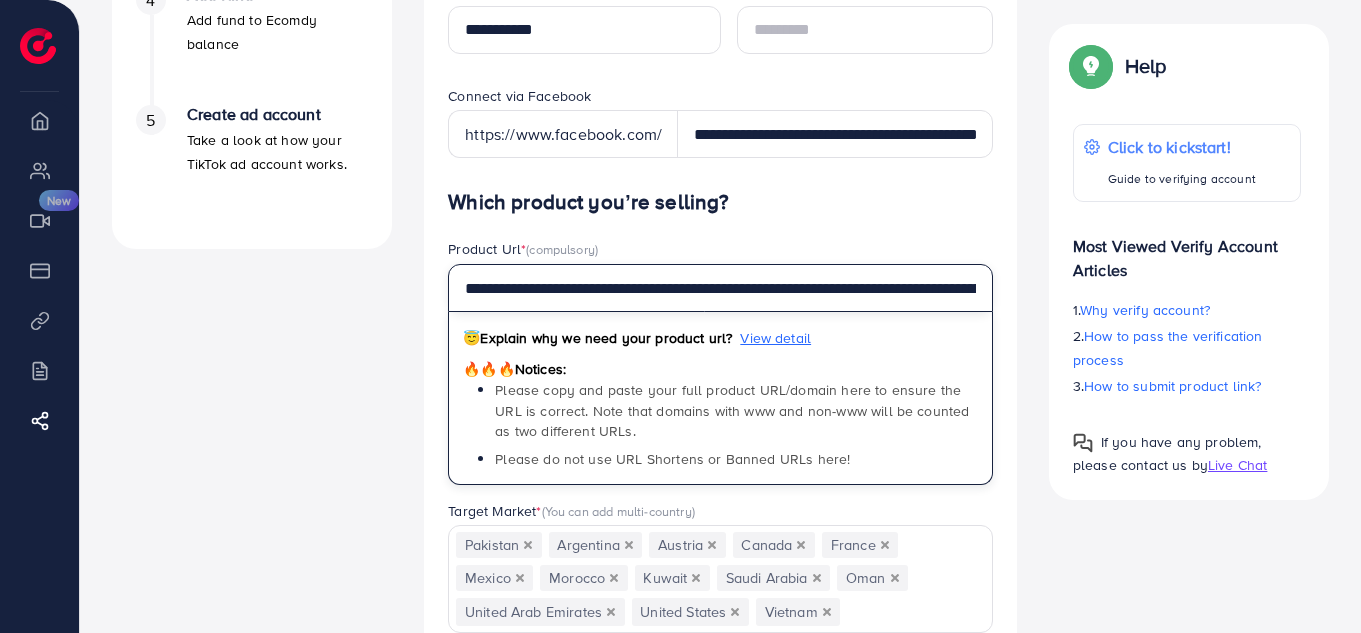 paste 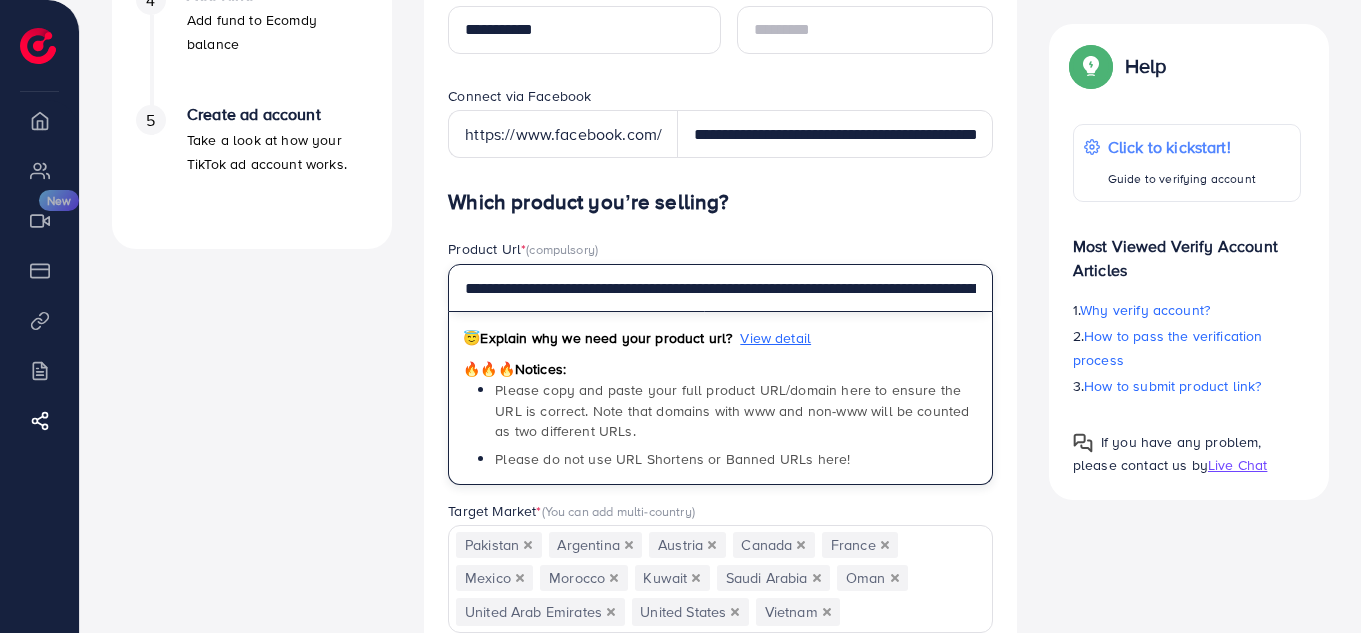 scroll, scrollTop: 0, scrollLeft: 148, axis: horizontal 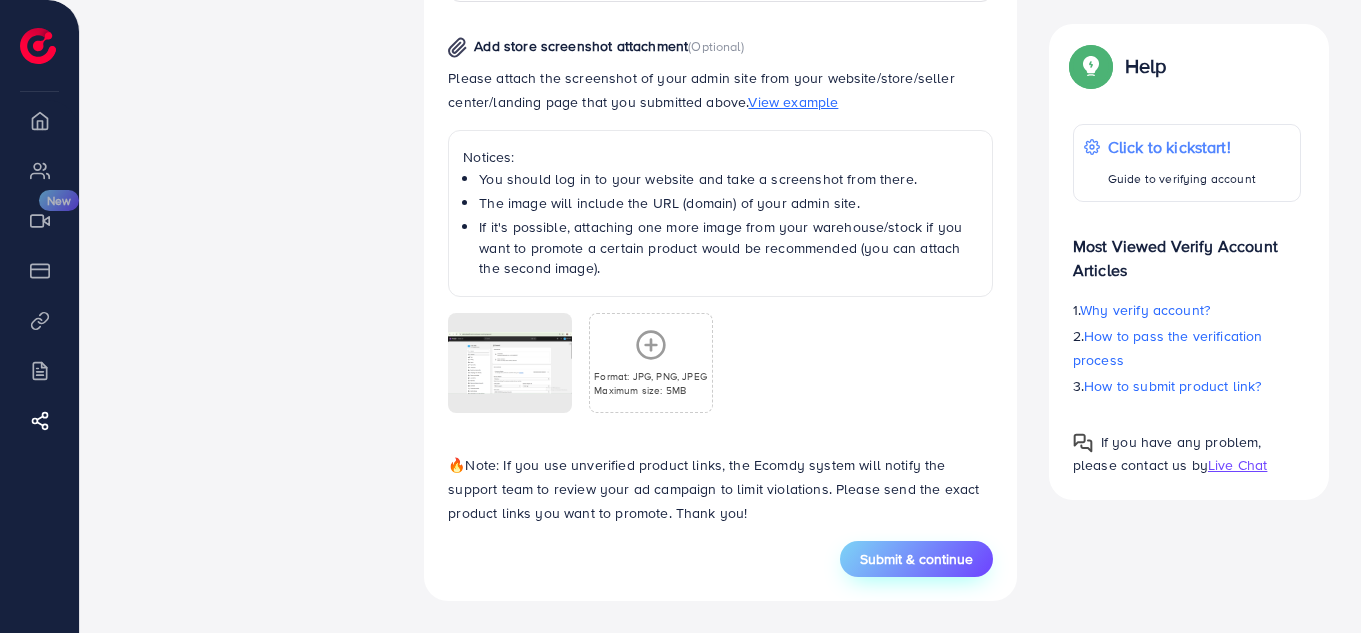 click on "Submit & continue" at bounding box center (916, 559) 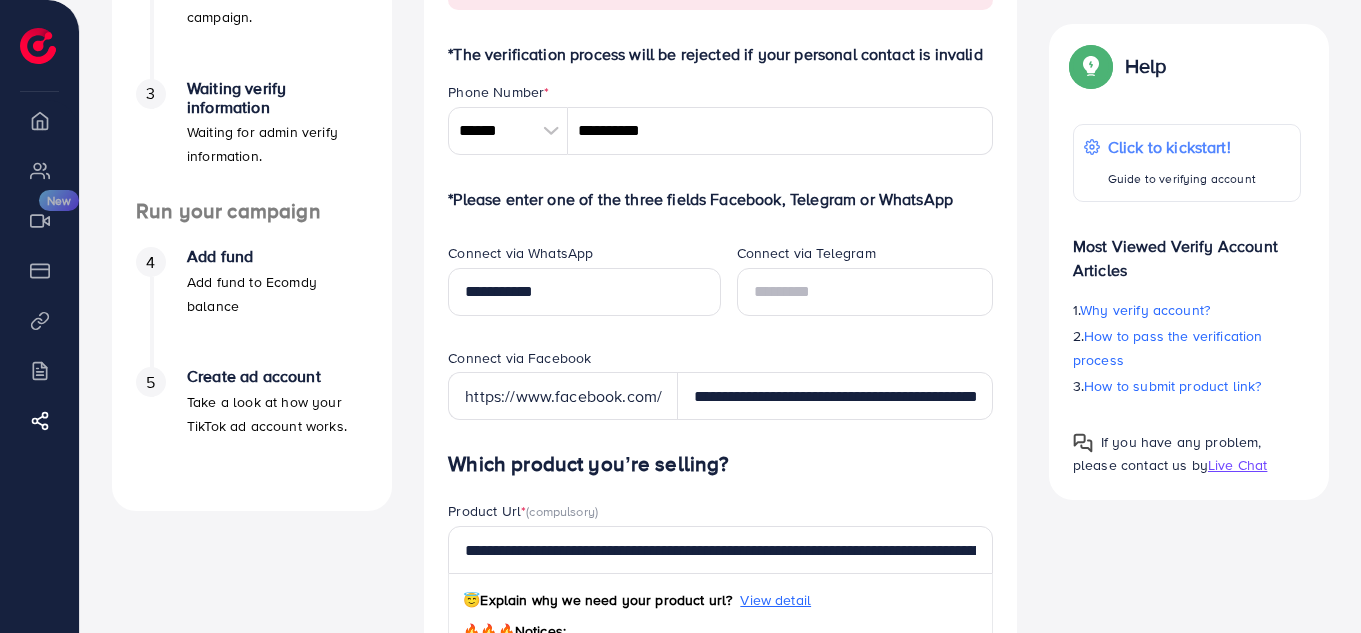 scroll, scrollTop: 431, scrollLeft: 0, axis: vertical 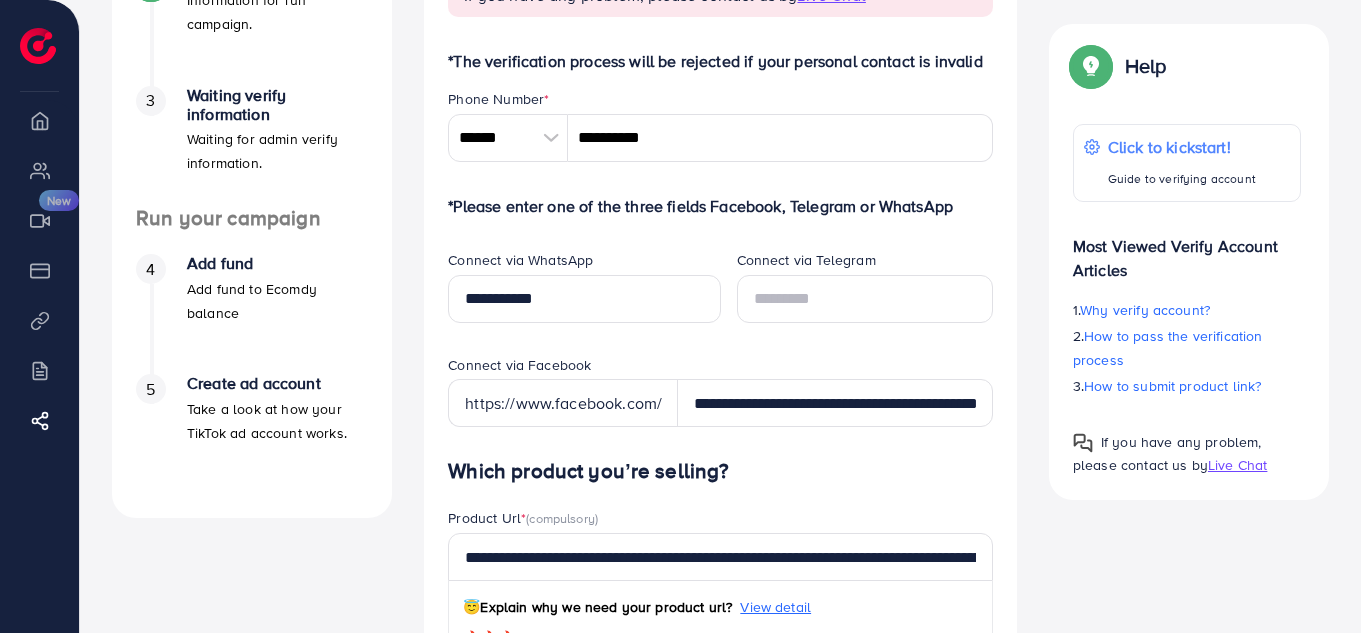 type on "**********" 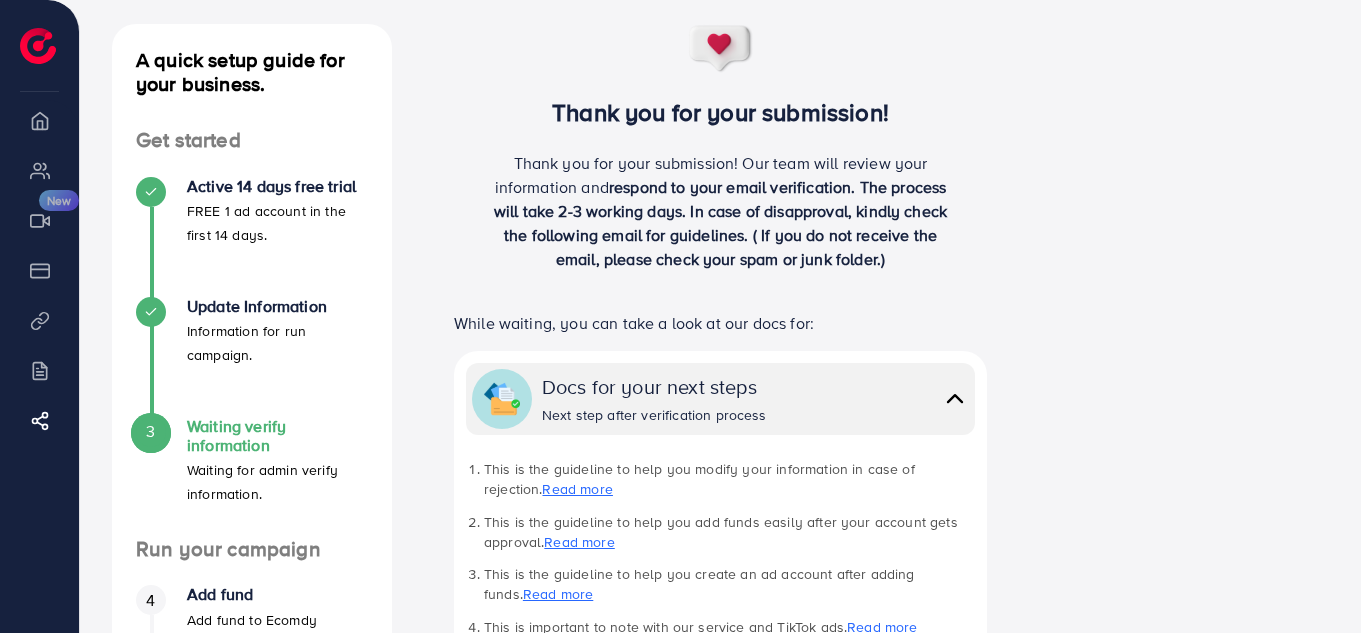 scroll, scrollTop: 0, scrollLeft: 0, axis: both 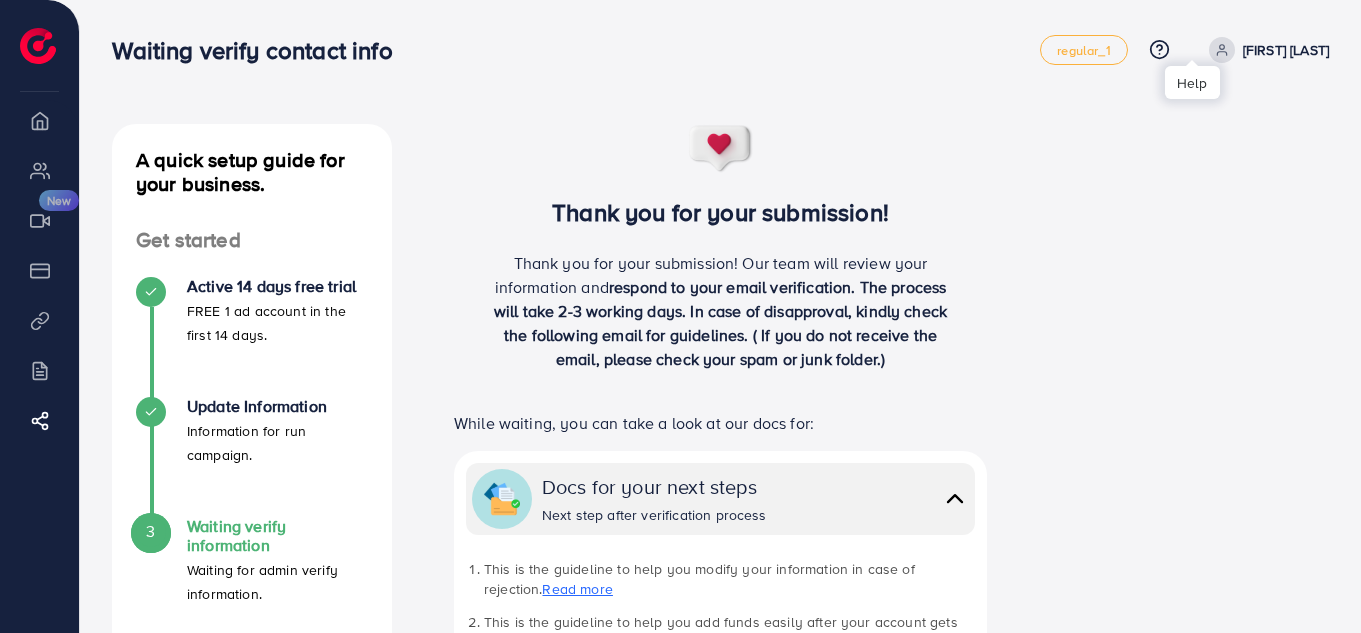 click 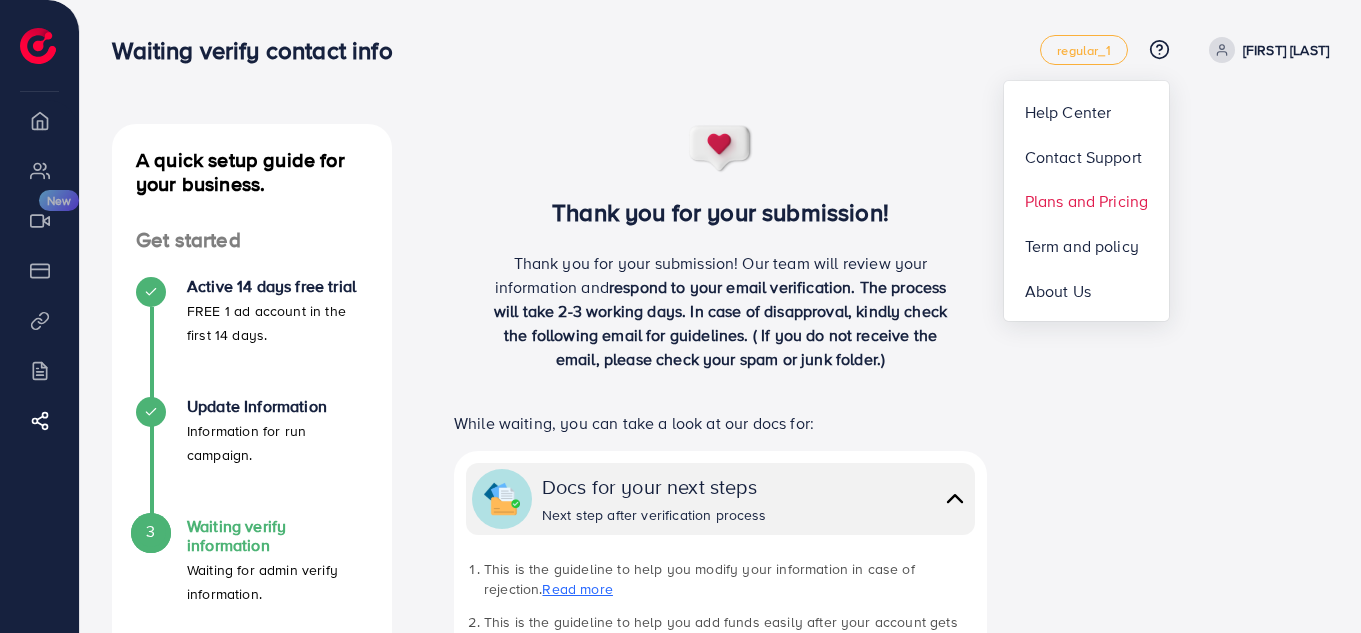 click on "Plans and Pricing" at bounding box center [1087, 201] 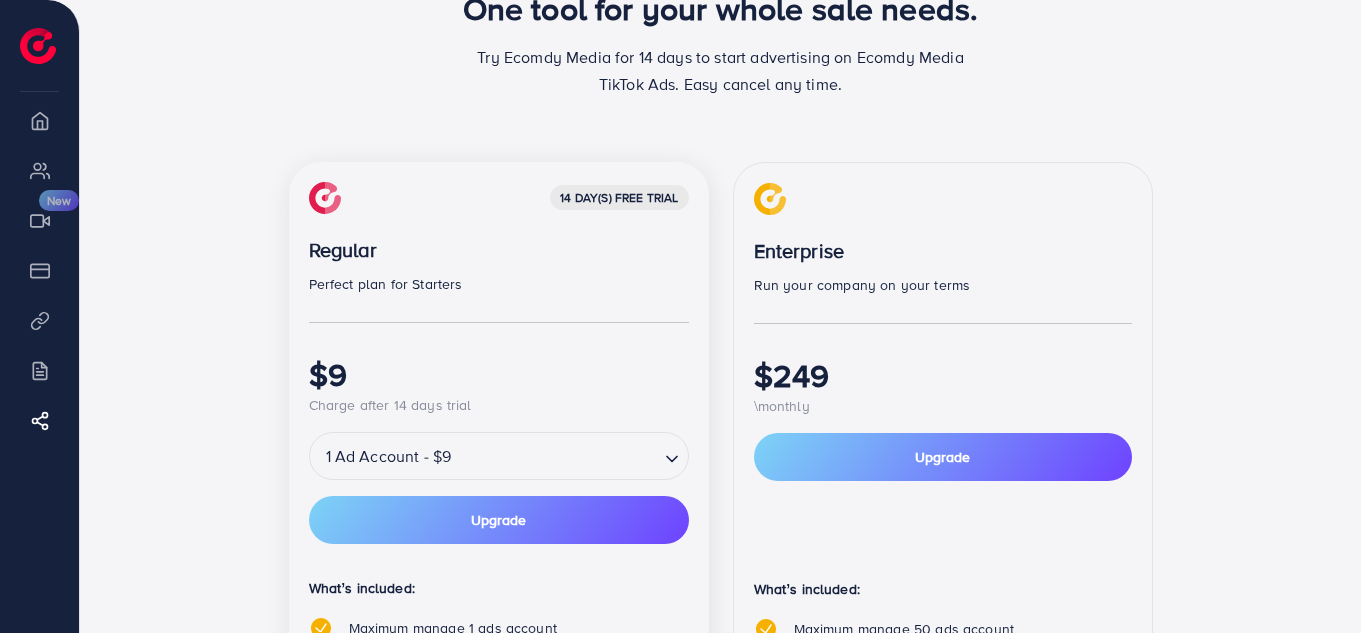 scroll, scrollTop: 300, scrollLeft: 0, axis: vertical 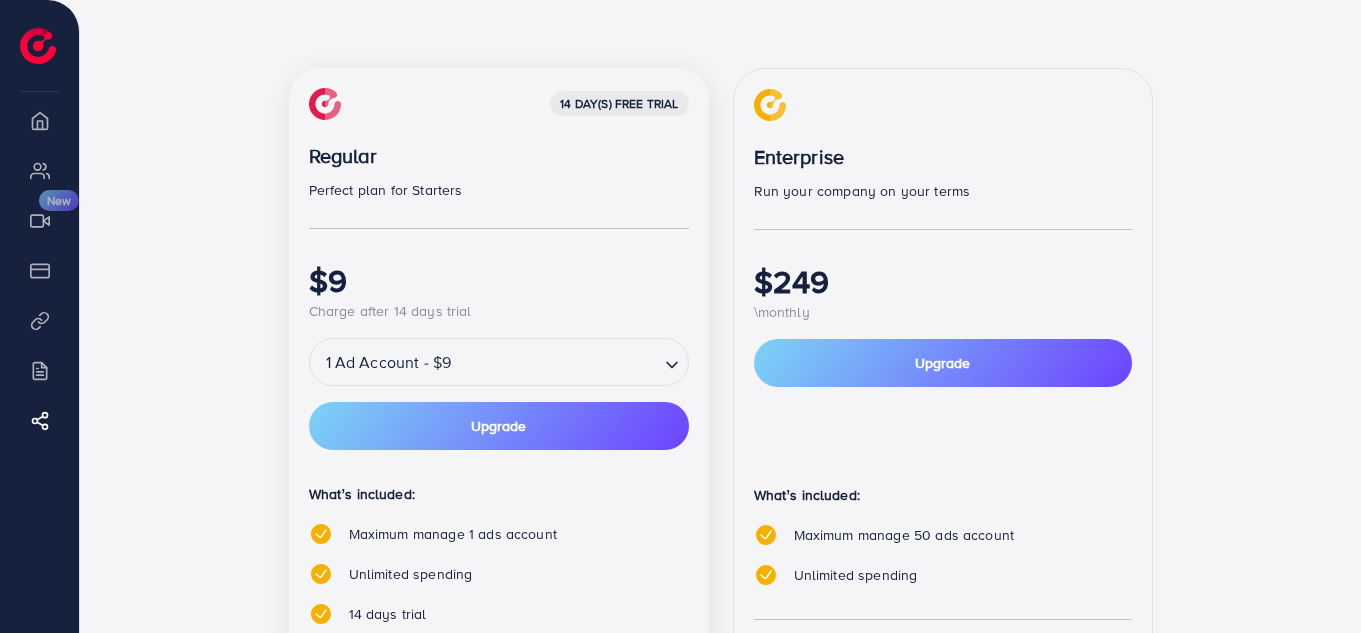click 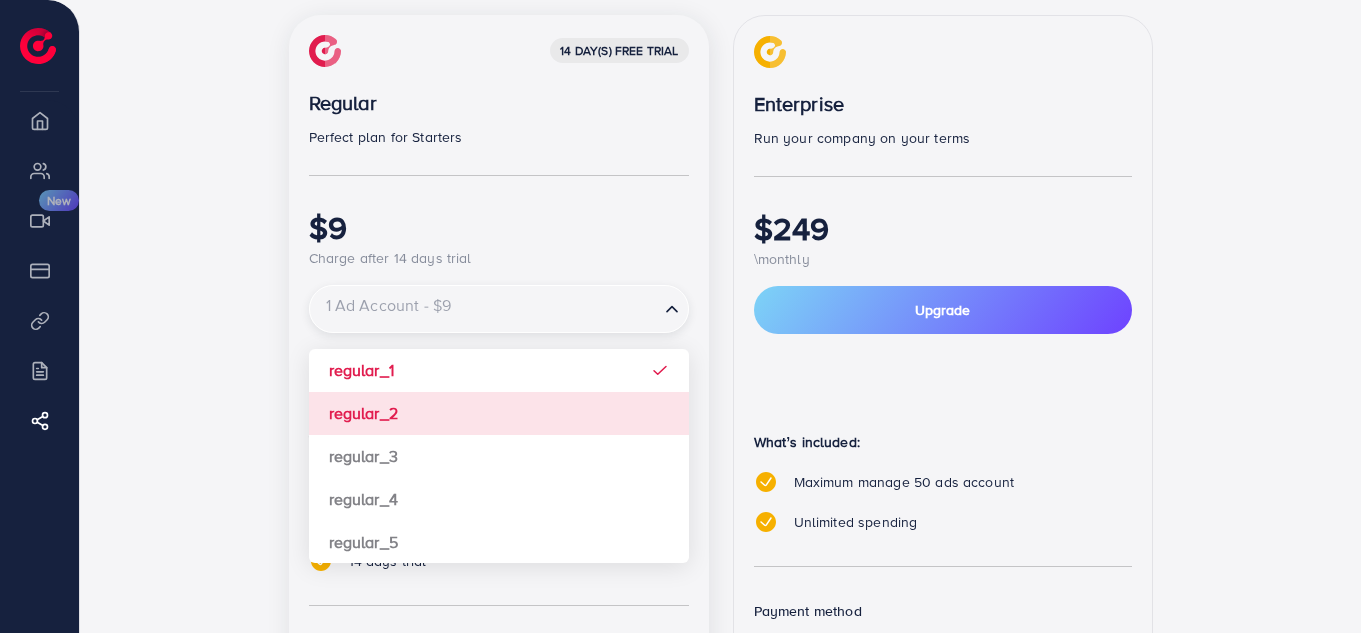 scroll, scrollTop: 400, scrollLeft: 0, axis: vertical 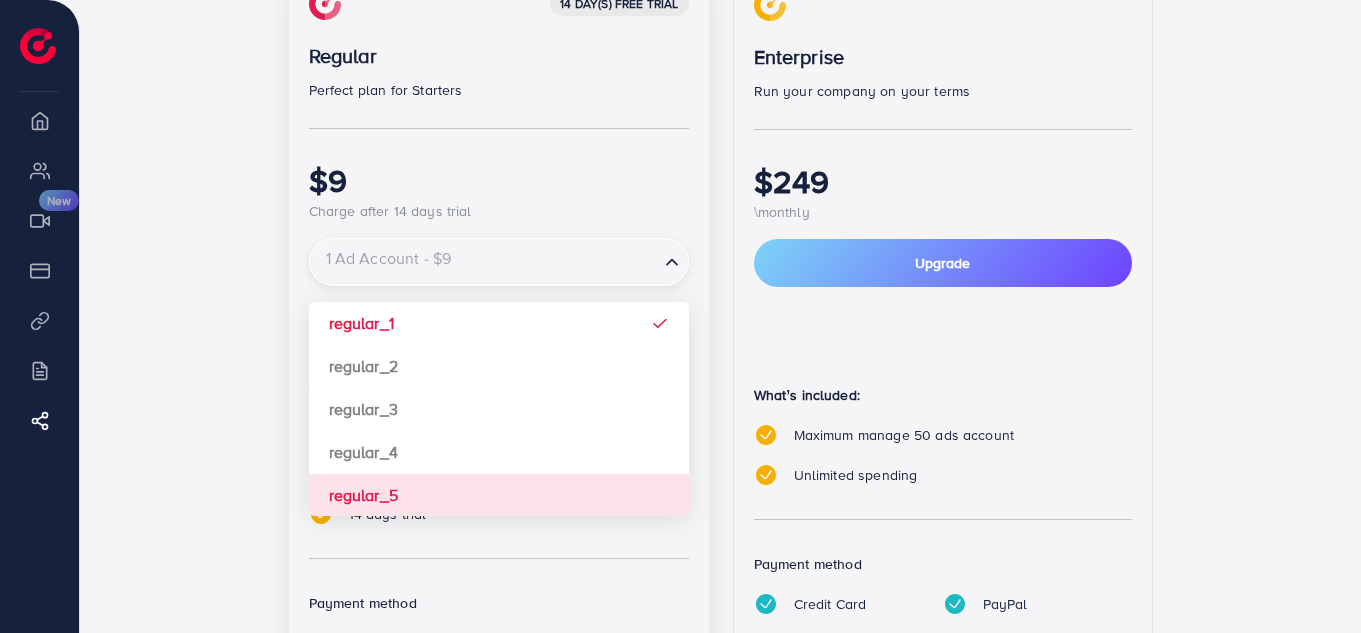 click on "14 day(s) free trial   Regular   Perfect plan for Starters   $9   Charge after 14 days trial
1 Ad Account - $9
Loading...     regular_1 regular_2 regular_3 regular_4 regular_5        Upgrade   What’s included:   Maximum manage 1 ads account   Unlimited spending   14 days trial   Payment method   Credit Card   PayPal   Payoneer   USDT   Airwallex" at bounding box center [499, 370] 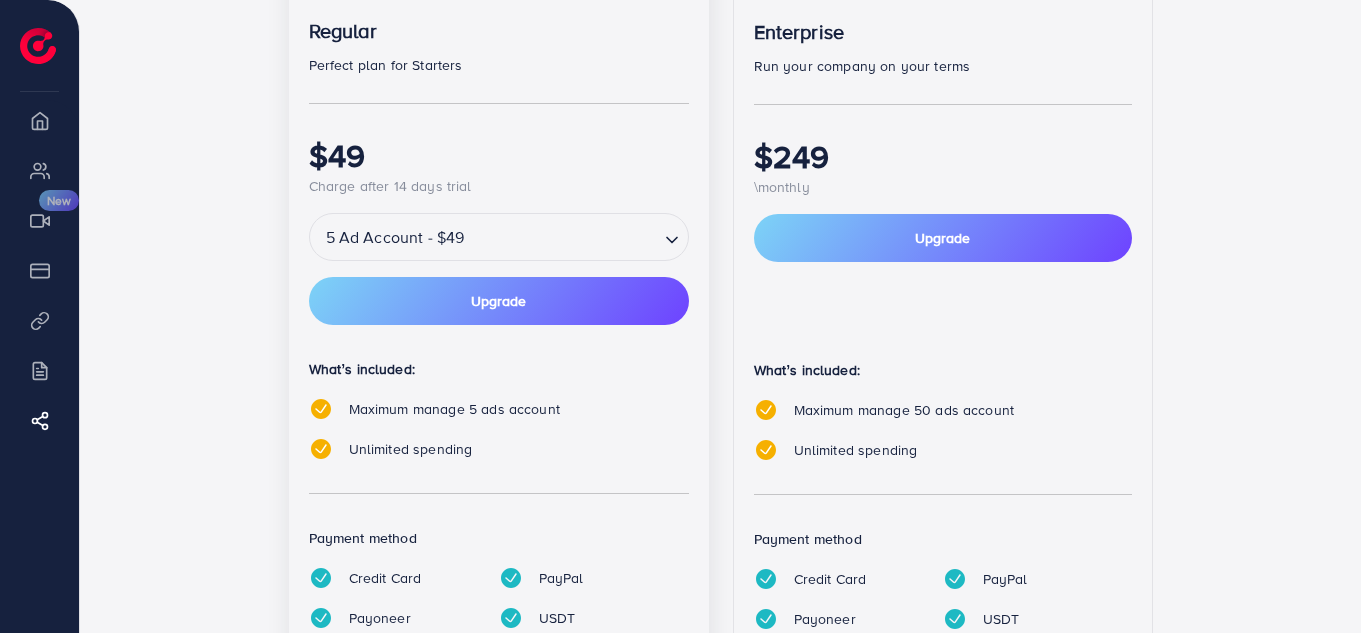 scroll, scrollTop: 356, scrollLeft: 0, axis: vertical 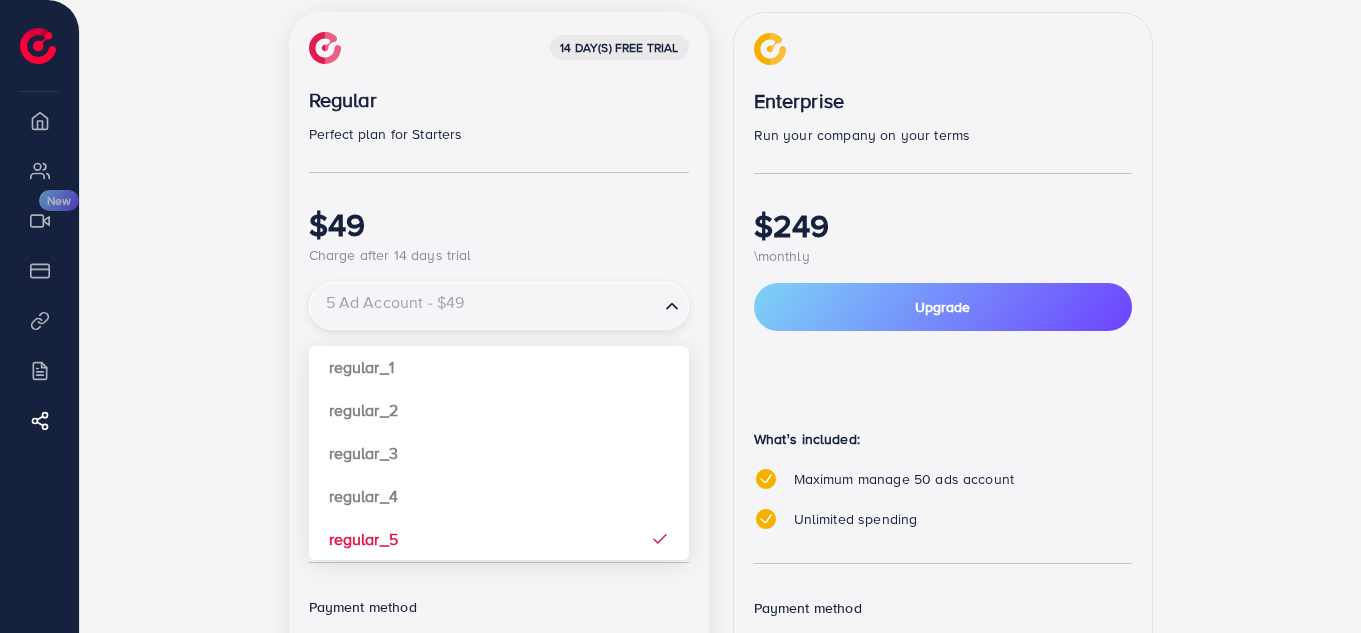 click at bounding box center (484, 306) 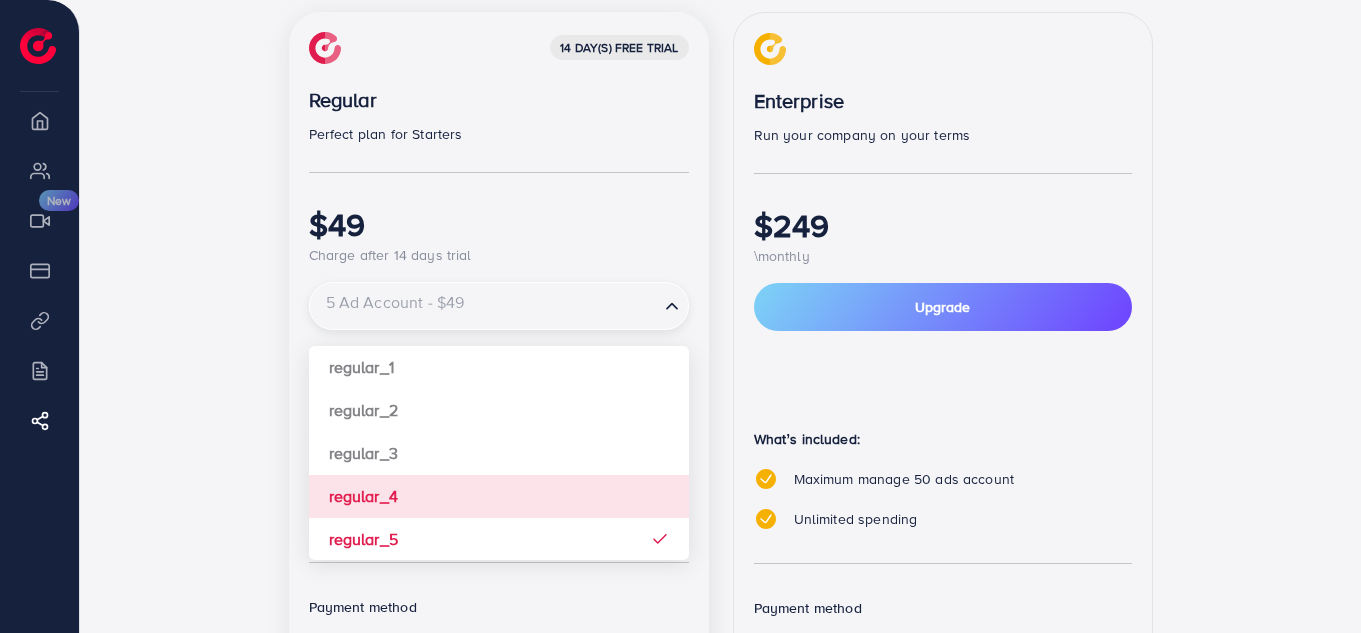 click on "14 day(s) free trial   Regular   Perfect plan for Starters   $49   Charge after 14 days trial
5 Ad Account - $49
Loading...     regular_1 regular_2 regular_3 regular_4 regular_5        Upgrade   What’s included:   Maximum manage 5 ads account   Unlimited spending   Payment method   Credit Card   PayPal   Payoneer   USDT   Airwallex" at bounding box center (499, 395) 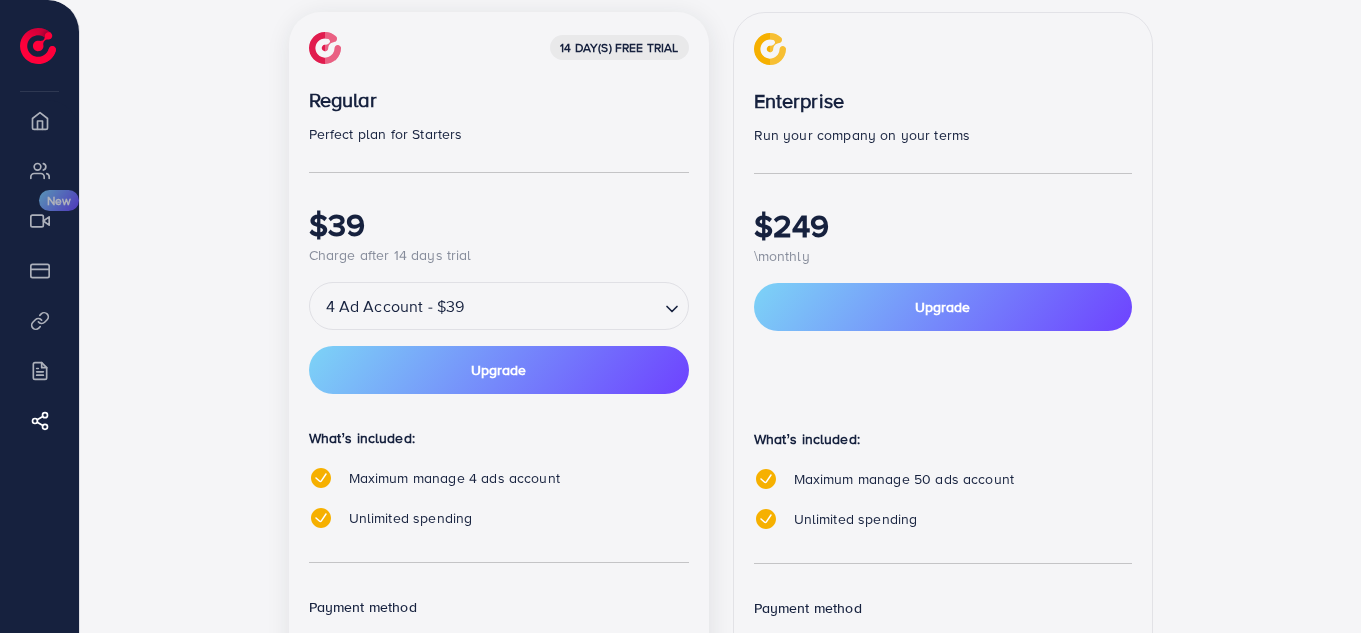 click at bounding box center [563, 306] 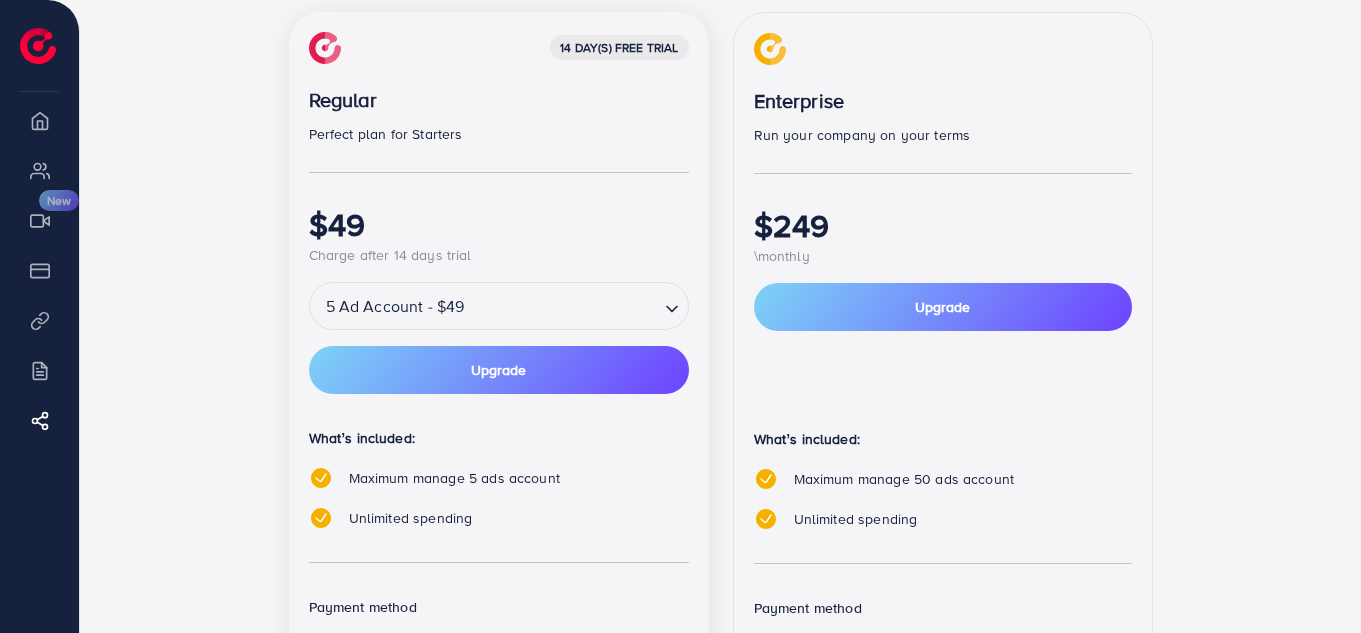 click on "14 day(s) free trial   Regular   Perfect plan for Starters   $49   Charge after 14 days trial
5 Ad Account - $49
Loading...     regular_1 regular_2 regular_3 regular_4 regular_5        Upgrade   What’s included:   Maximum manage 5 ads account   Unlimited spending   Payment method   Credit Card   PayPal   Payoneer   USDT   Airwallex" at bounding box center (499, 395) 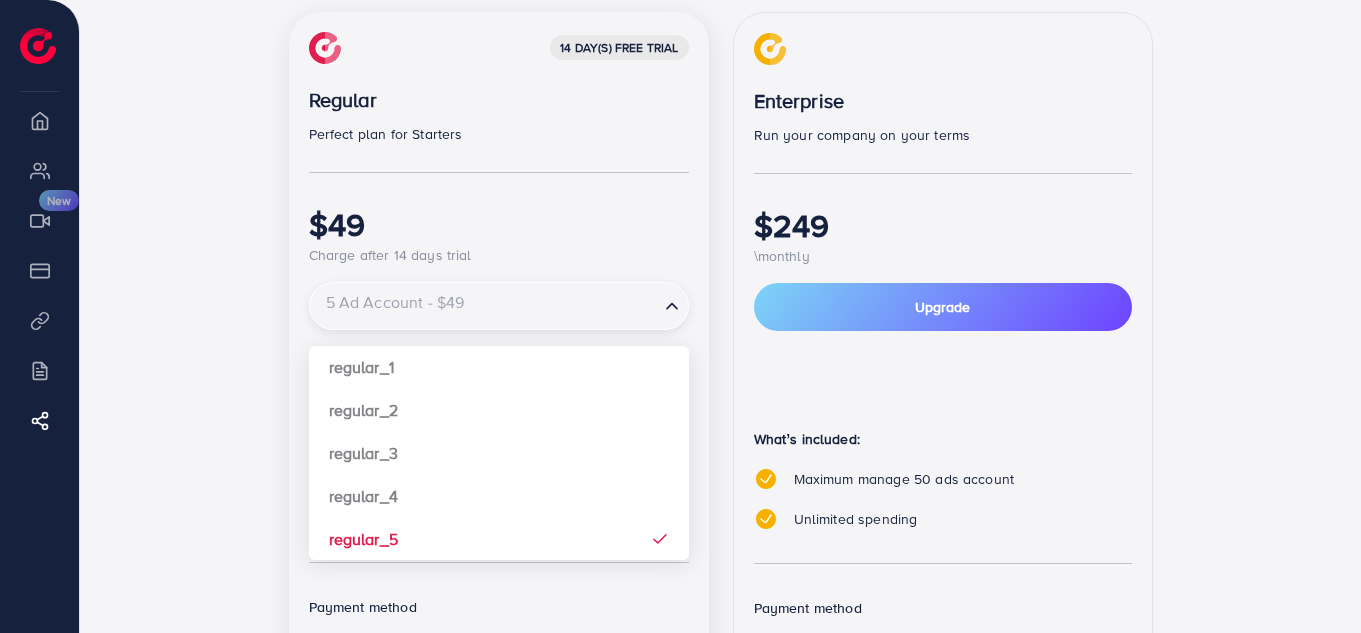 click at bounding box center [484, 306] 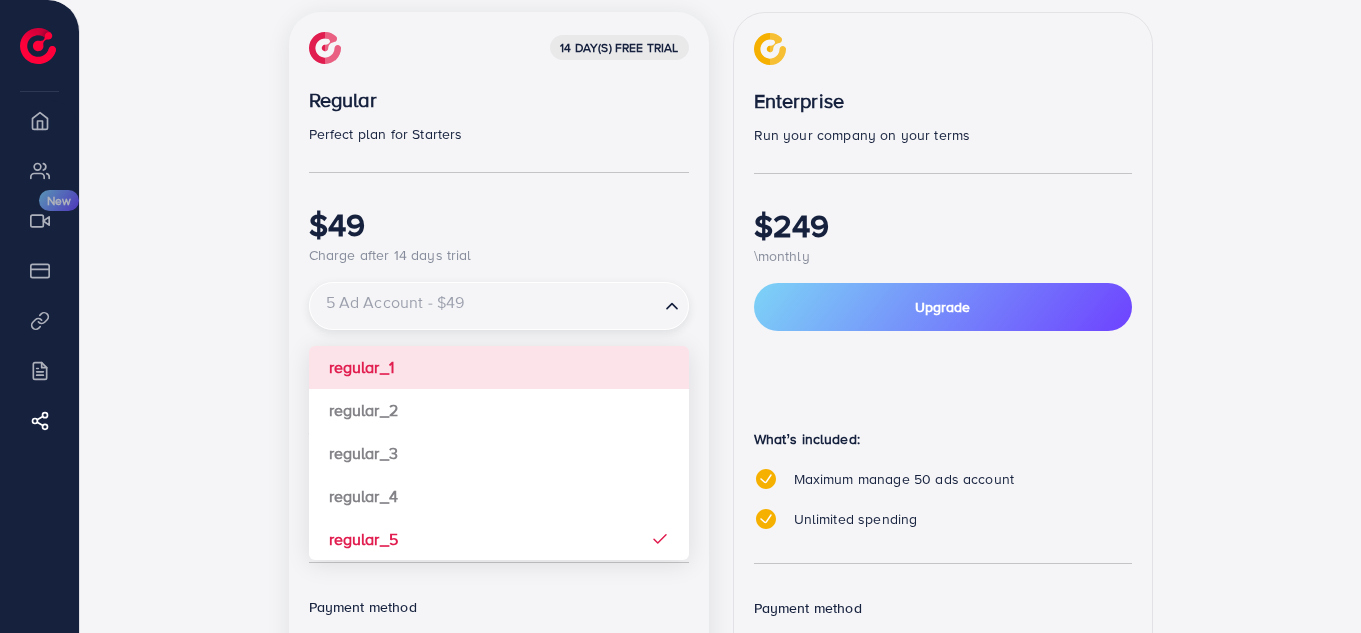 click at bounding box center [484, 306] 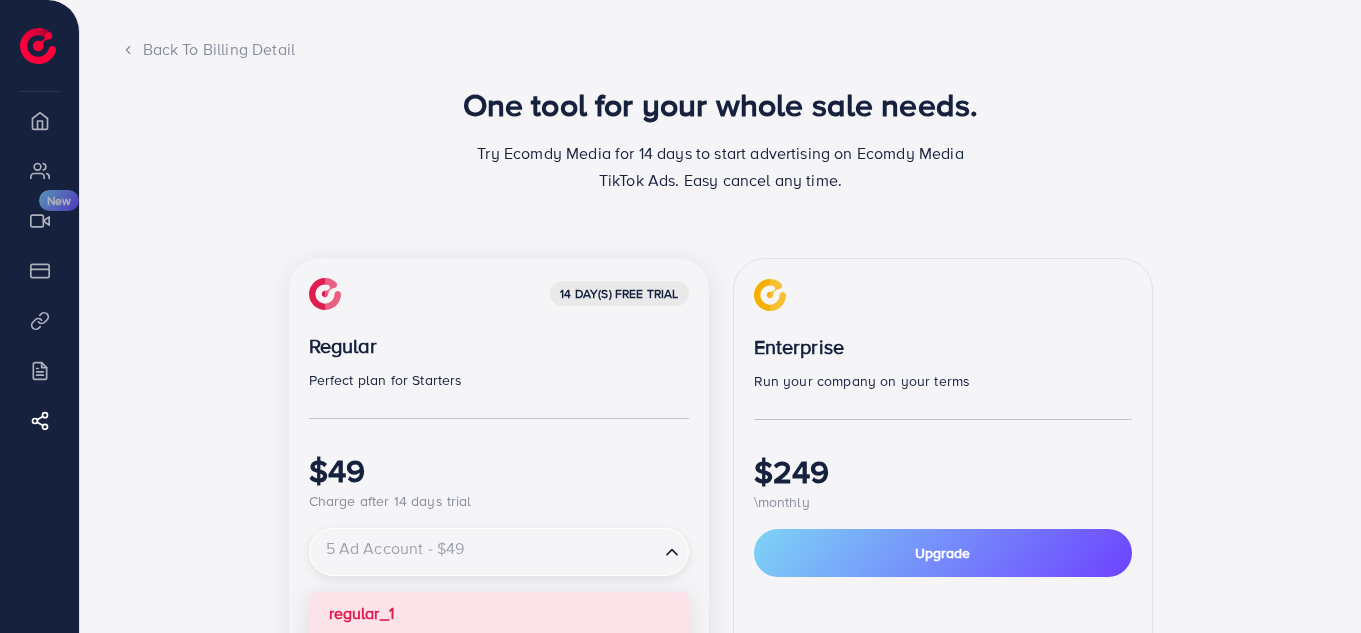 scroll, scrollTop: 0, scrollLeft: 0, axis: both 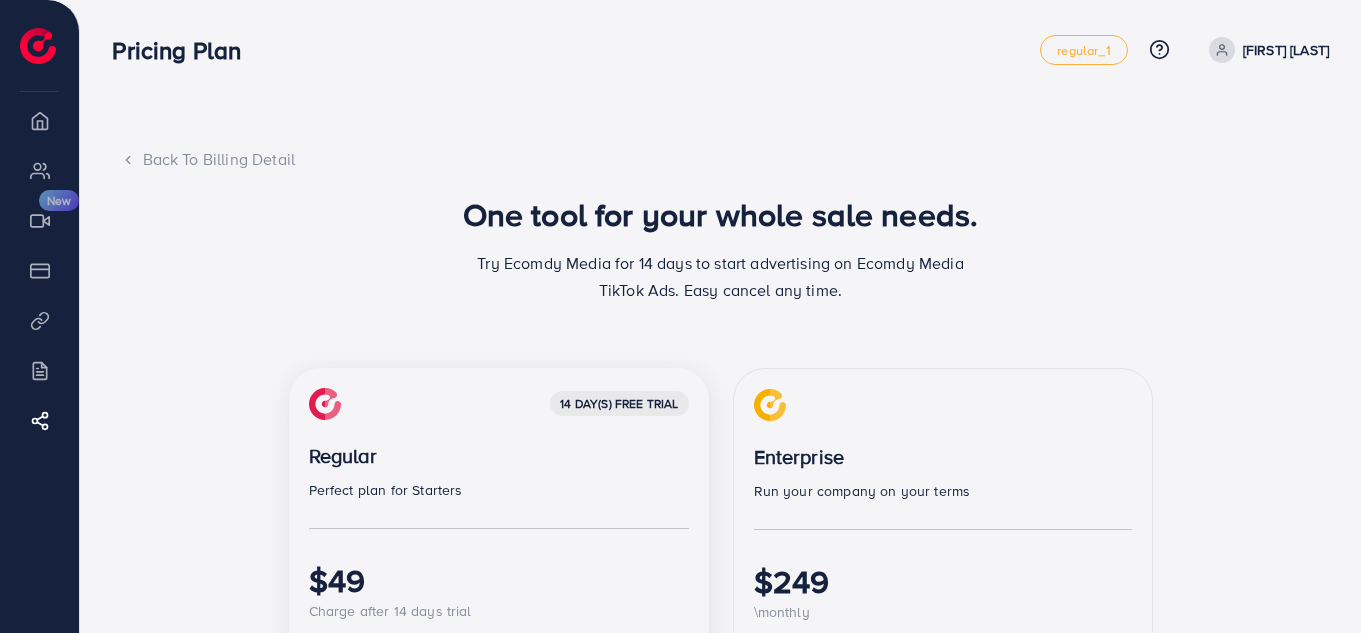 click 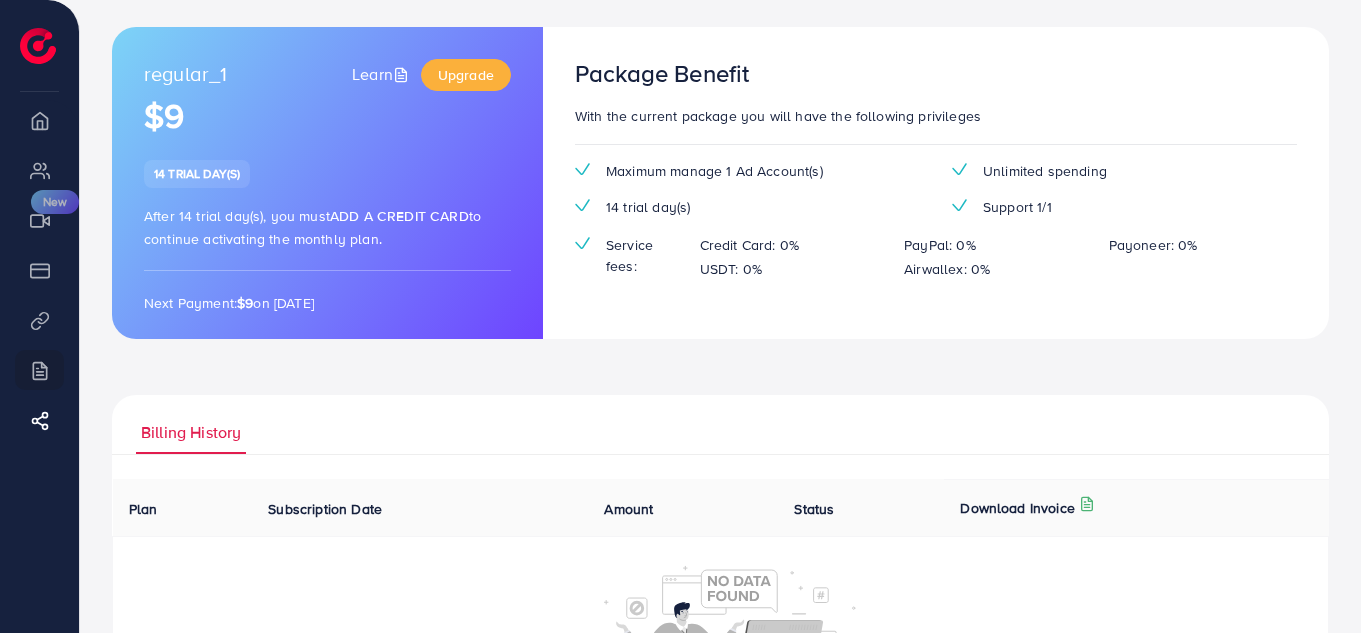 scroll, scrollTop: 0, scrollLeft: 0, axis: both 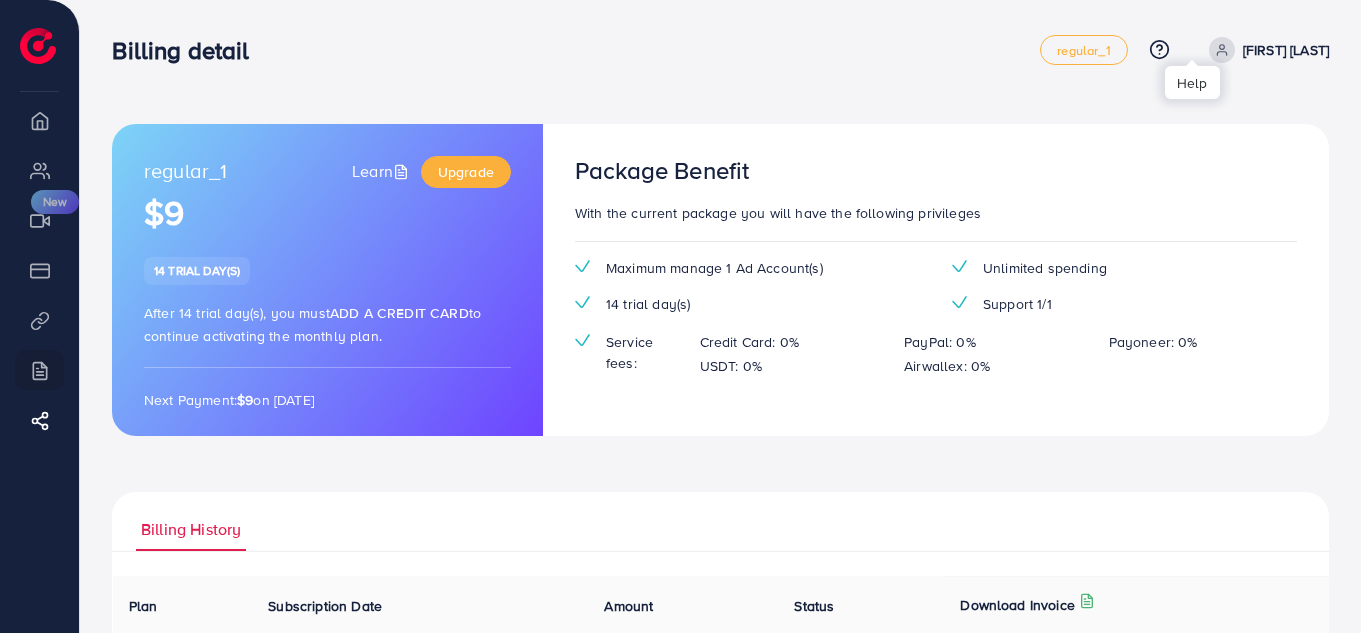 click 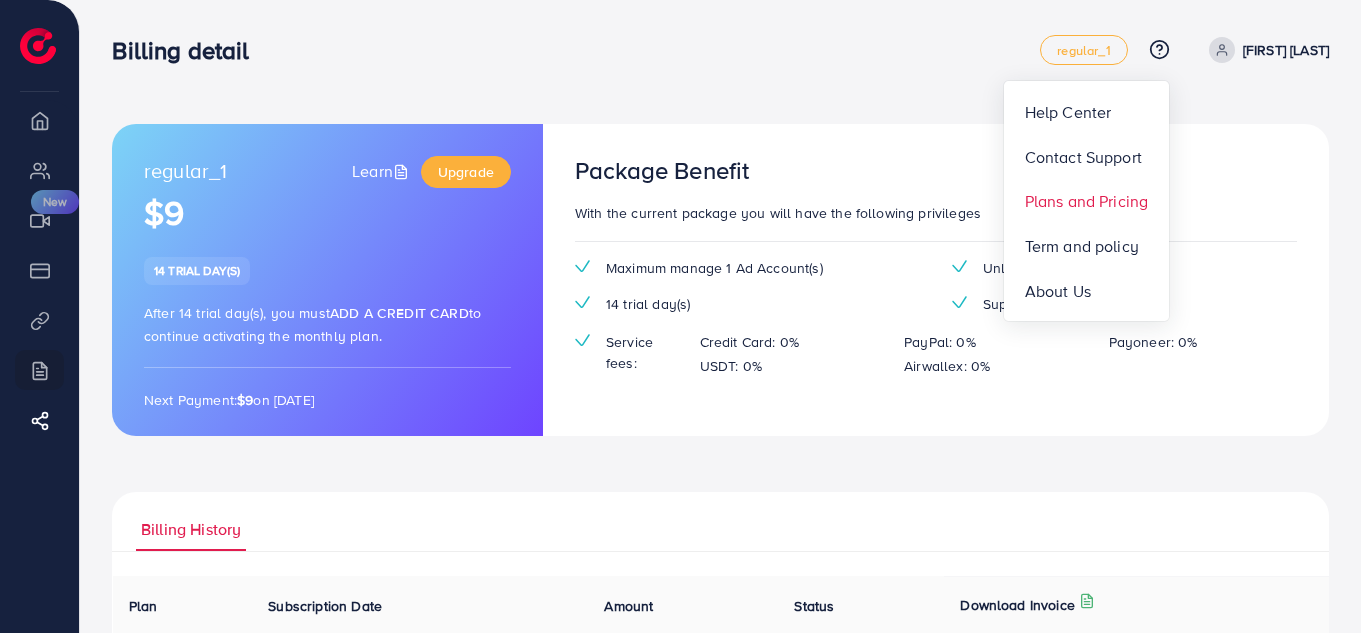click on "Plans and Pricing" at bounding box center [1087, 201] 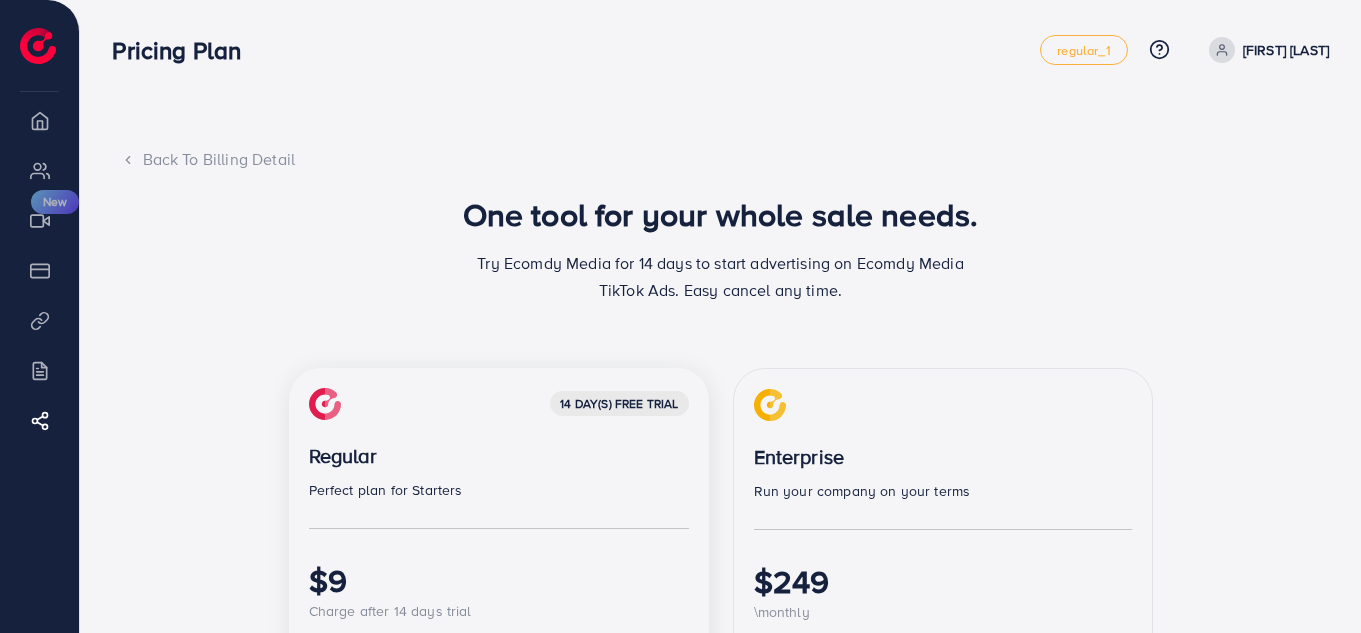 click on "Back To Billing Detail" at bounding box center (721, 159) 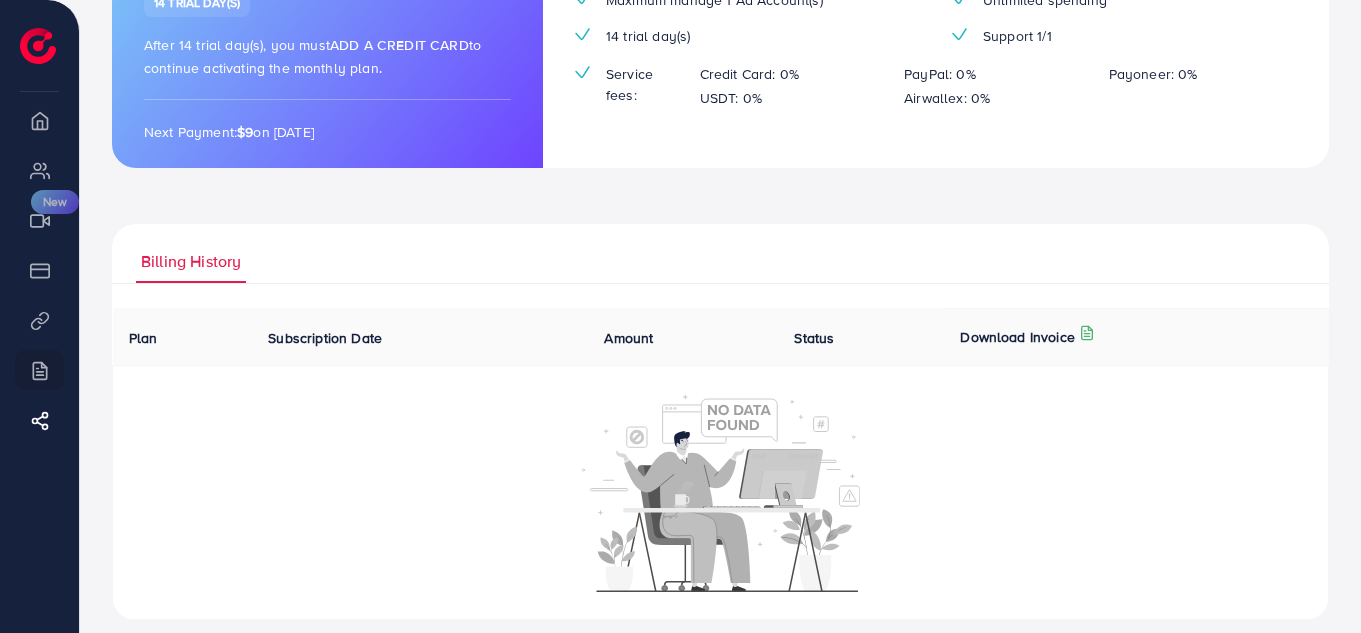 scroll, scrollTop: 287, scrollLeft: 0, axis: vertical 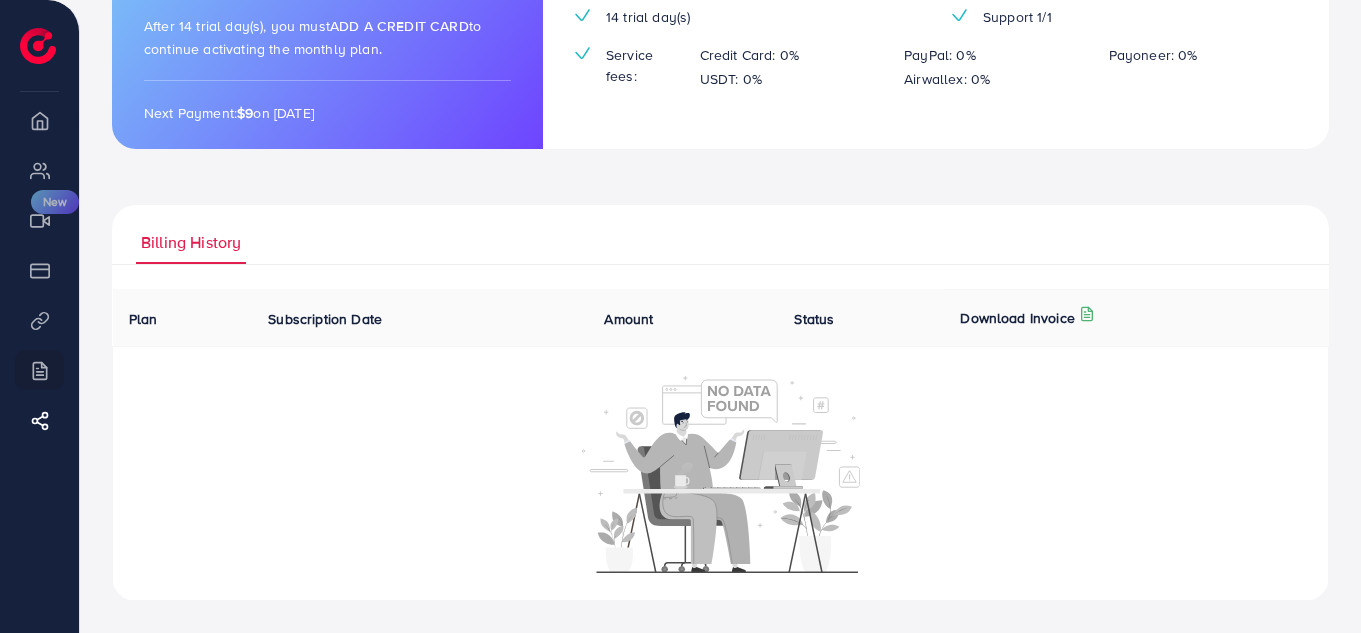 click on "Billing History" at bounding box center (191, 242) 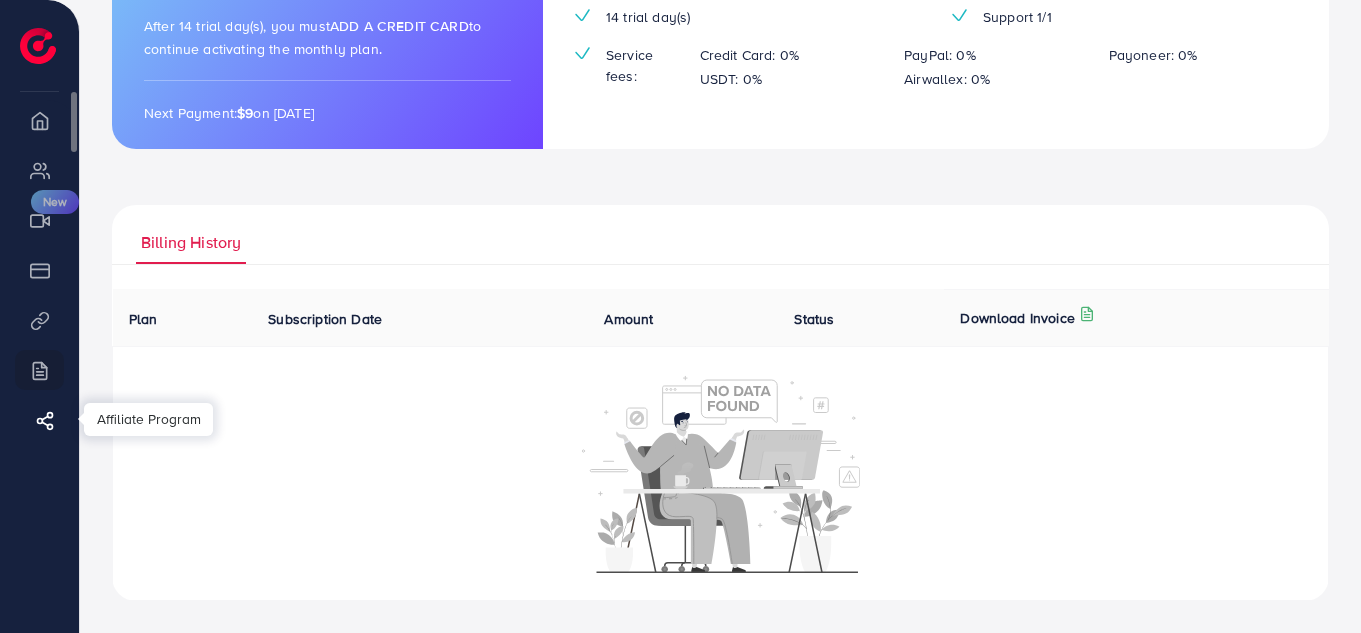 click 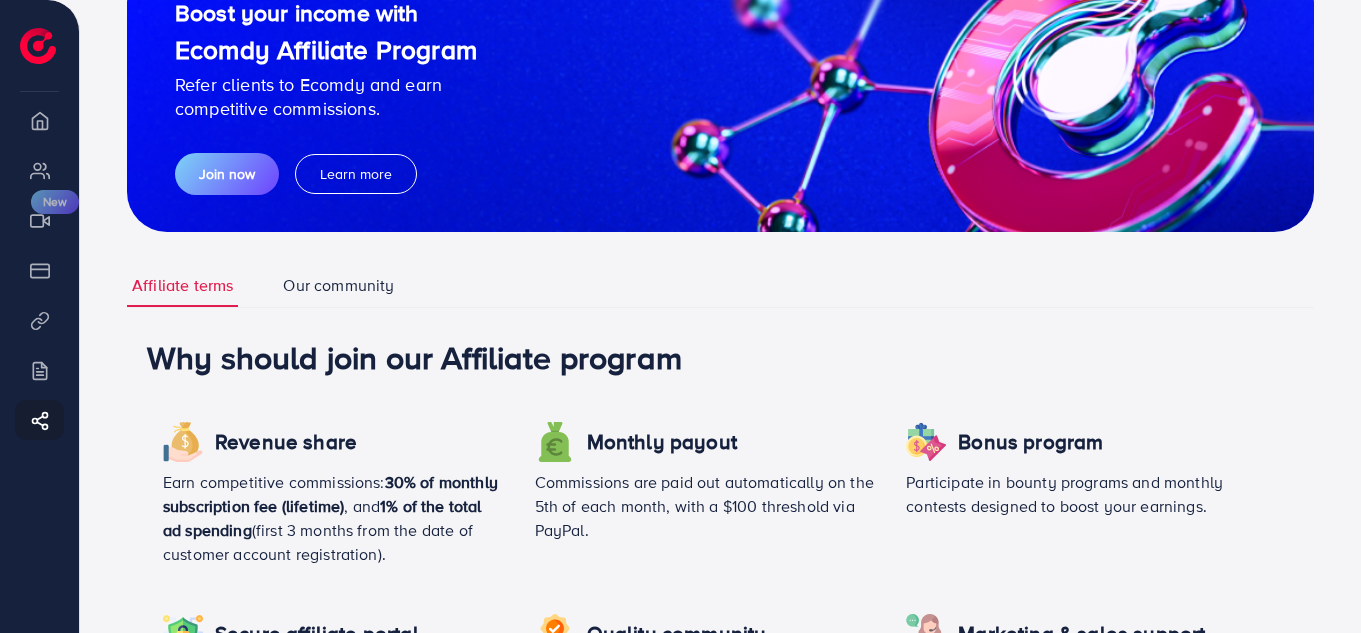 scroll, scrollTop: 0, scrollLeft: 0, axis: both 